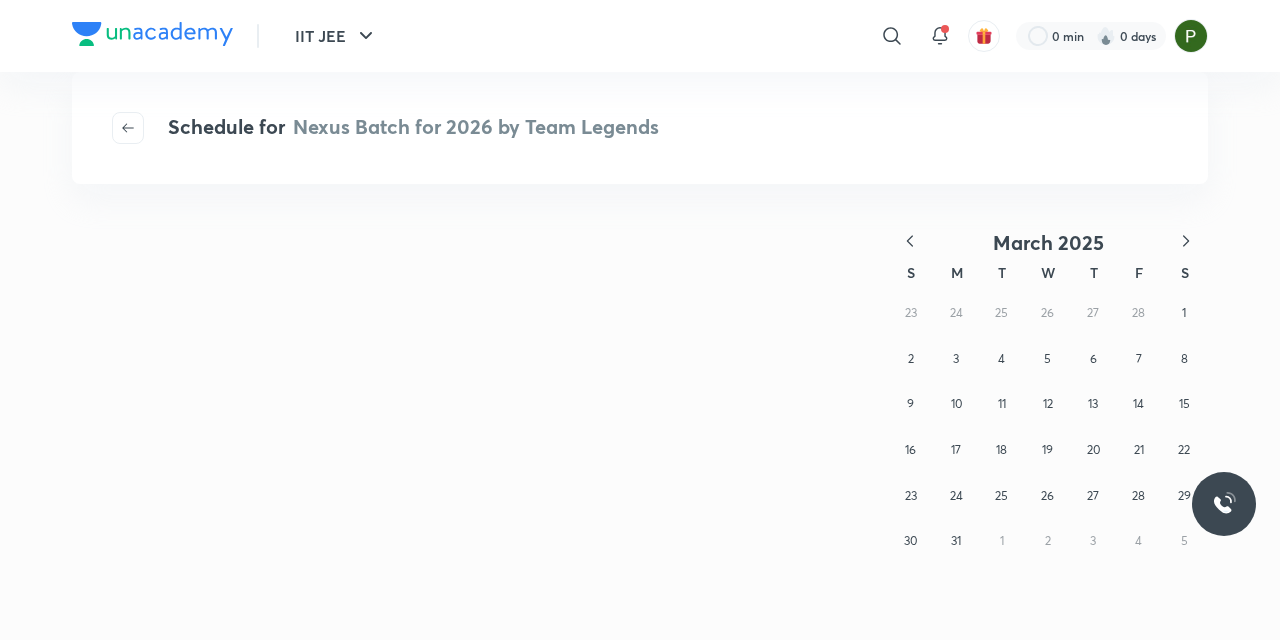 scroll, scrollTop: 0, scrollLeft: 0, axis: both 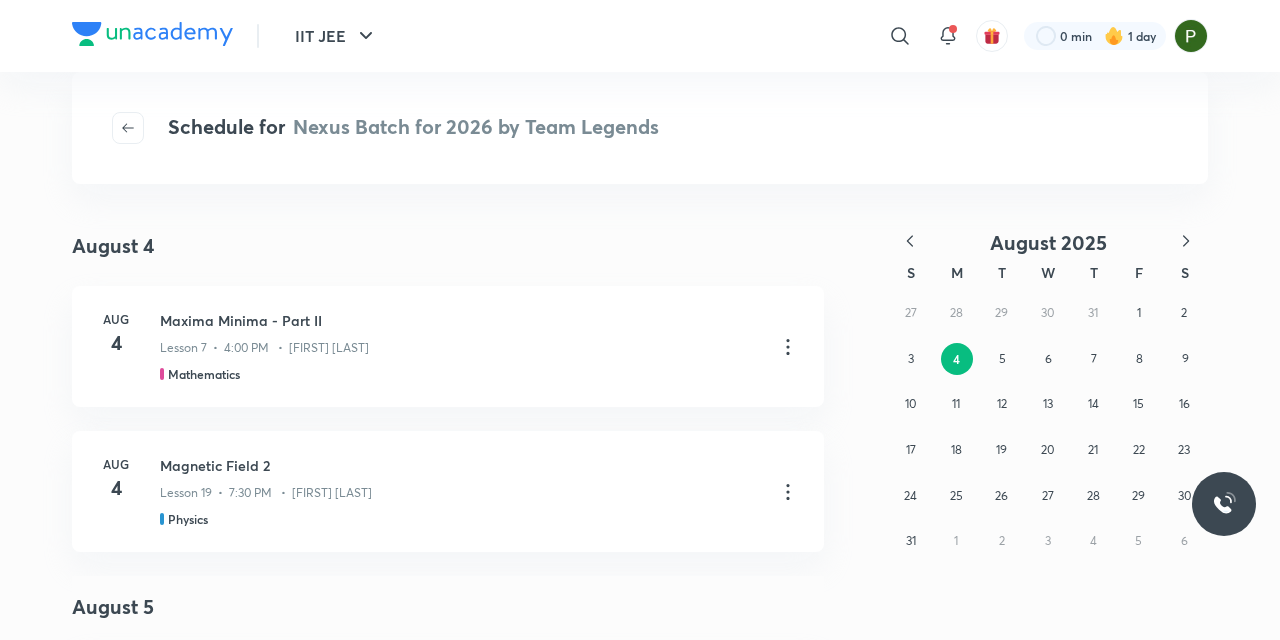 click 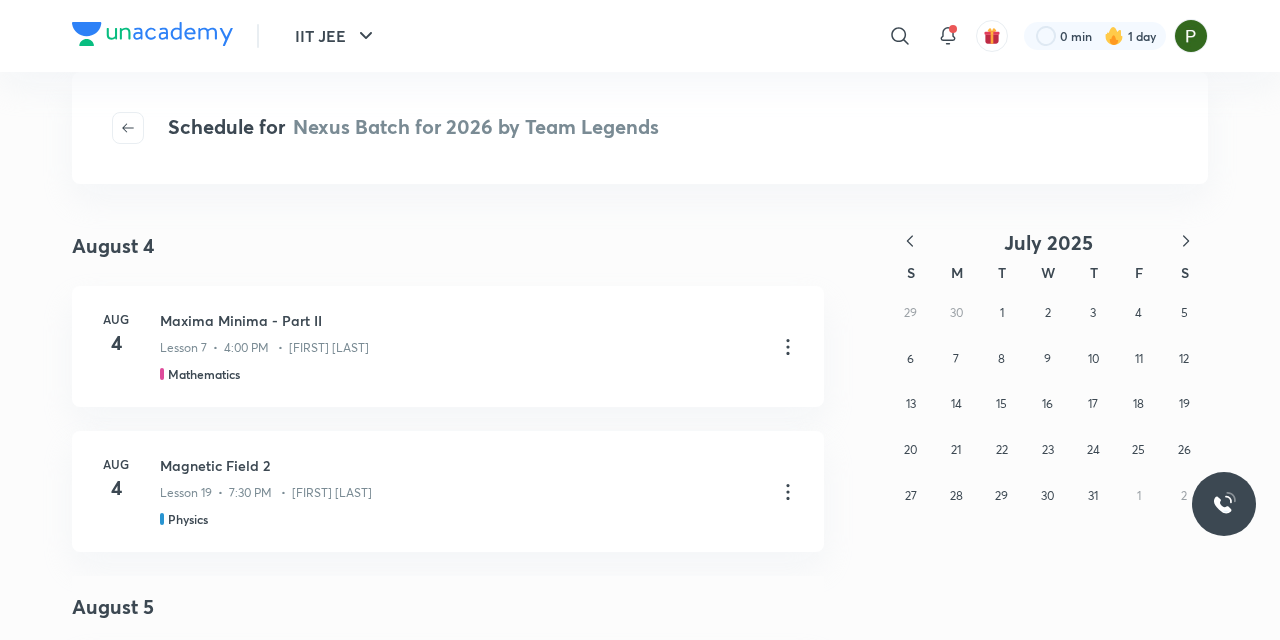 click 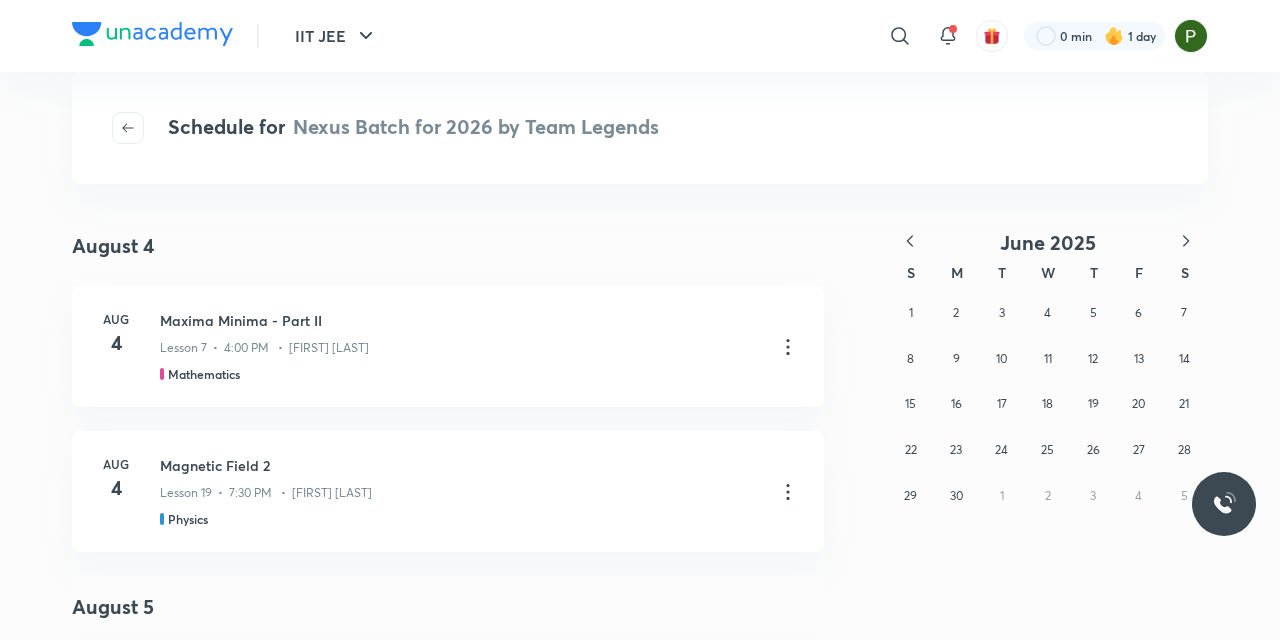click 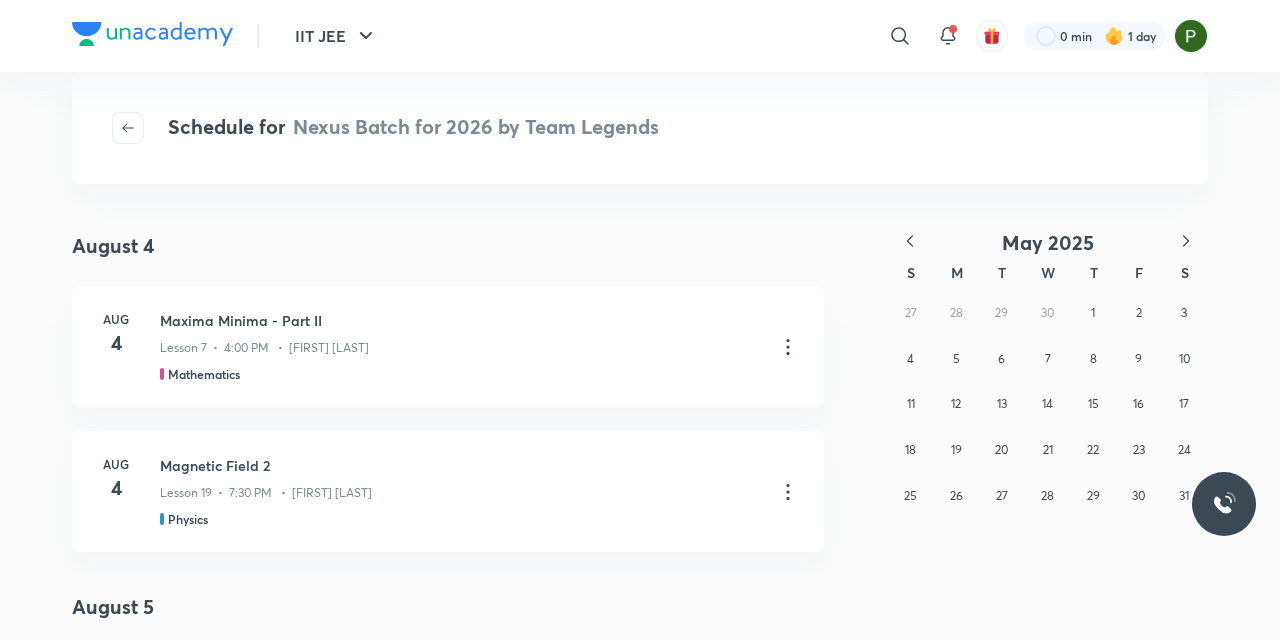 scroll, scrollTop: 0, scrollLeft: 0, axis: both 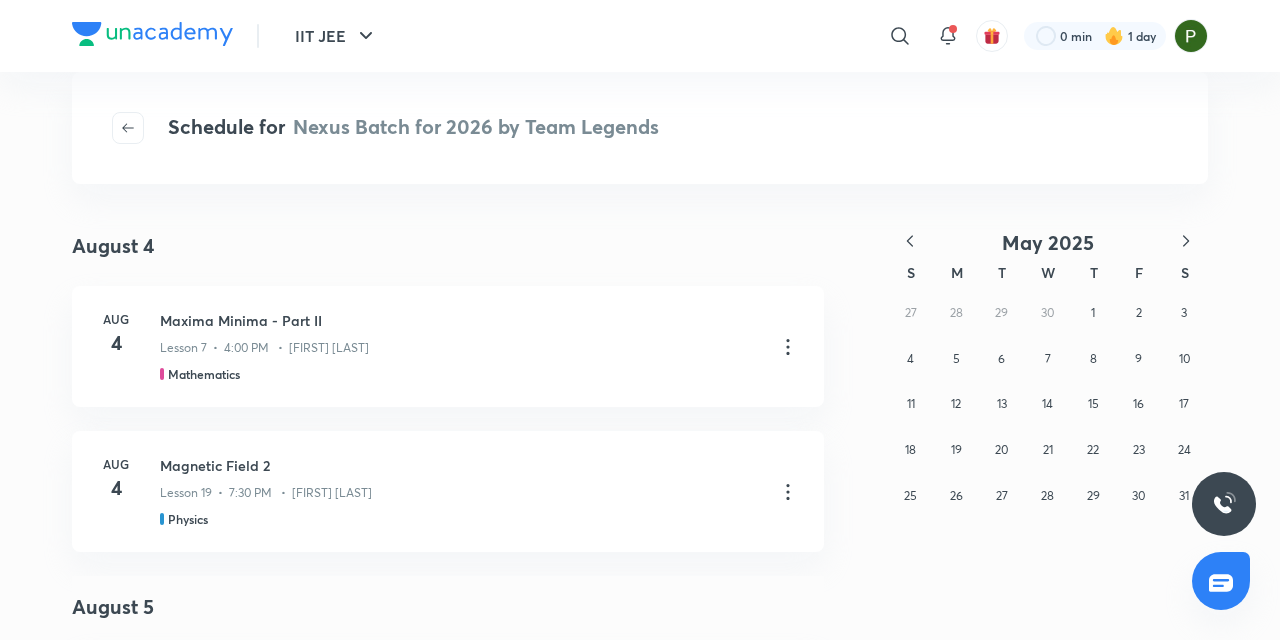 click 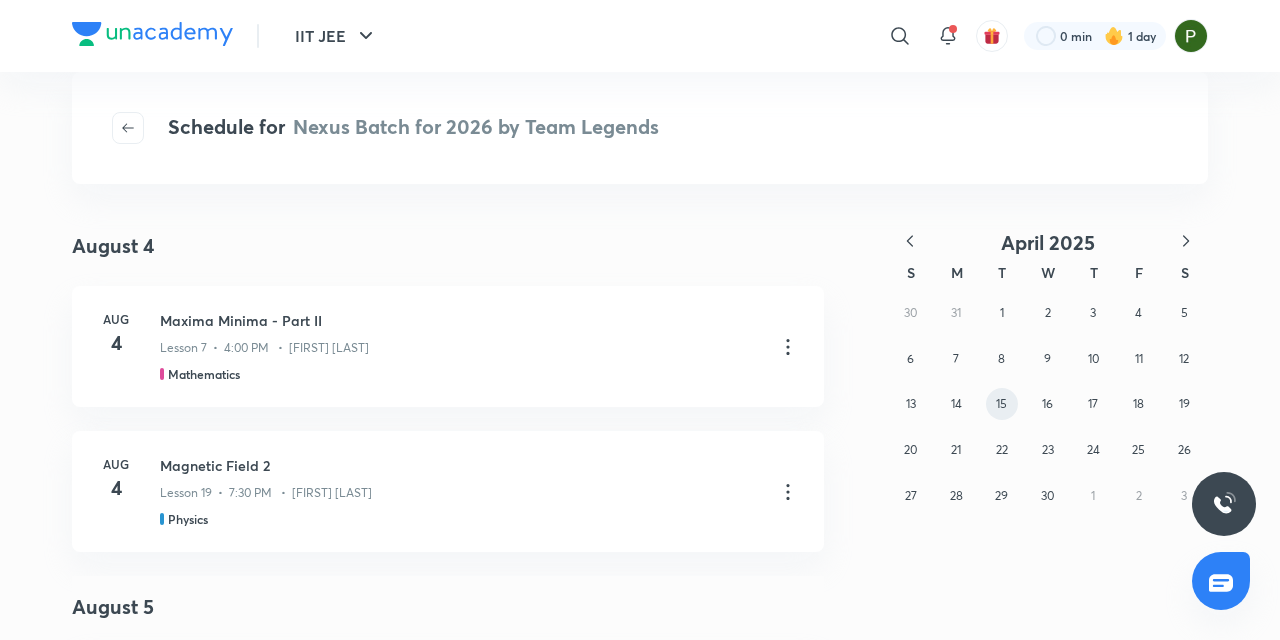 click on "15" at bounding box center [1001, 403] 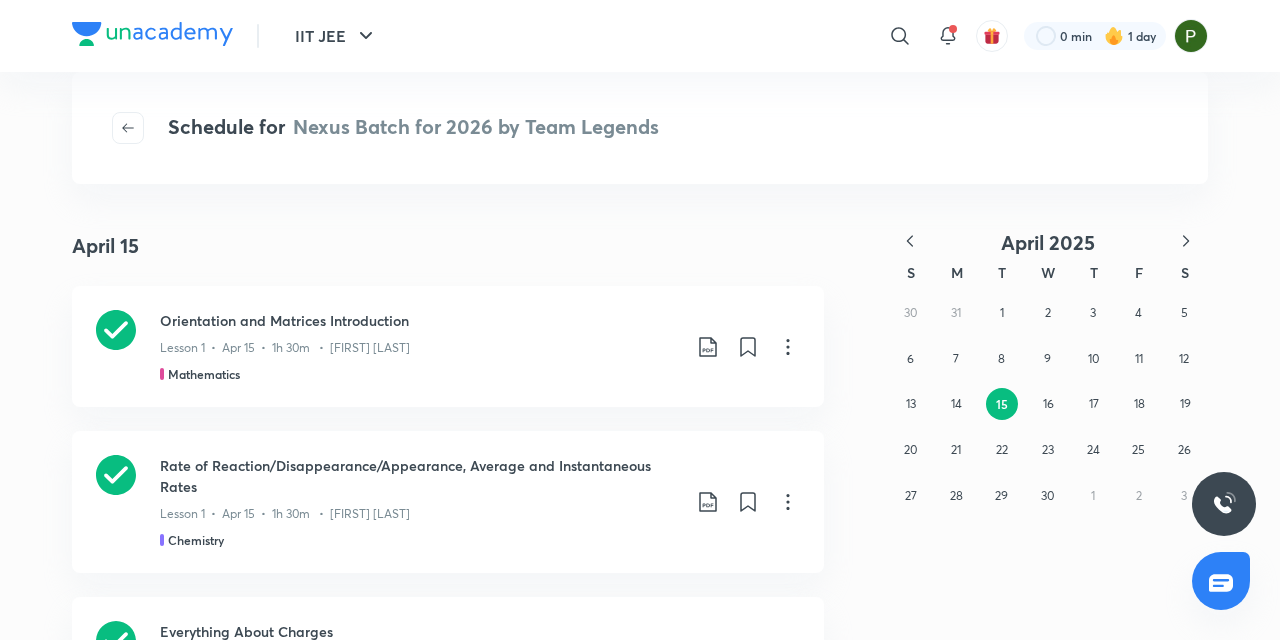 type 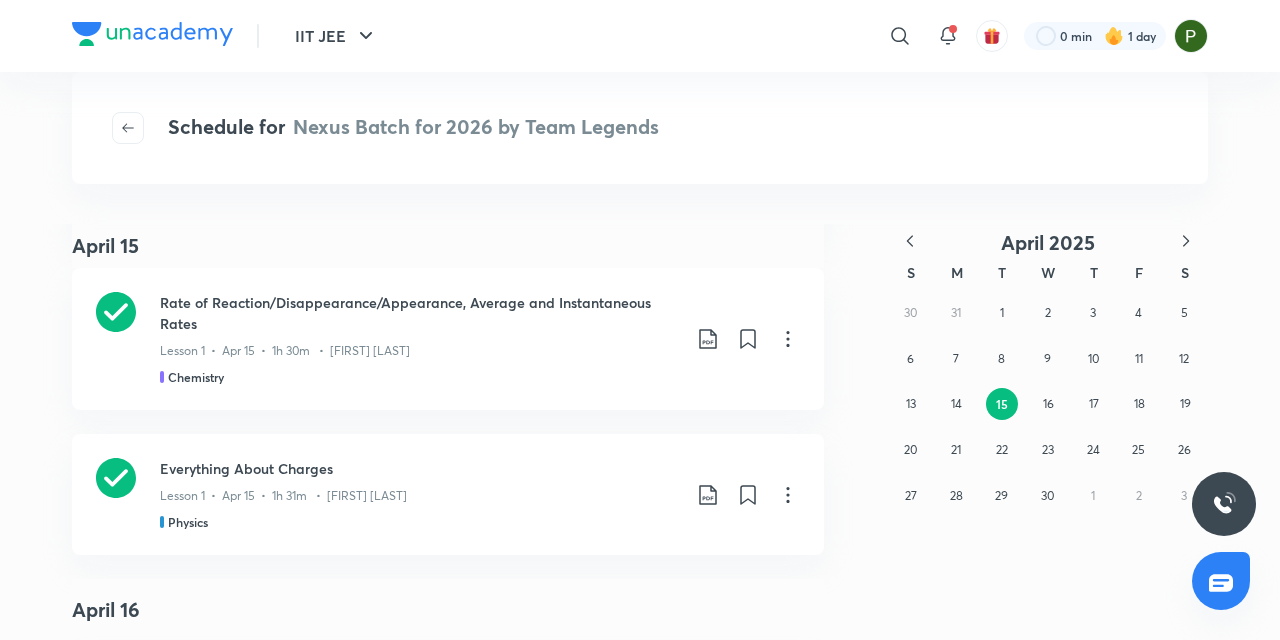 scroll, scrollTop: 200, scrollLeft: 0, axis: vertical 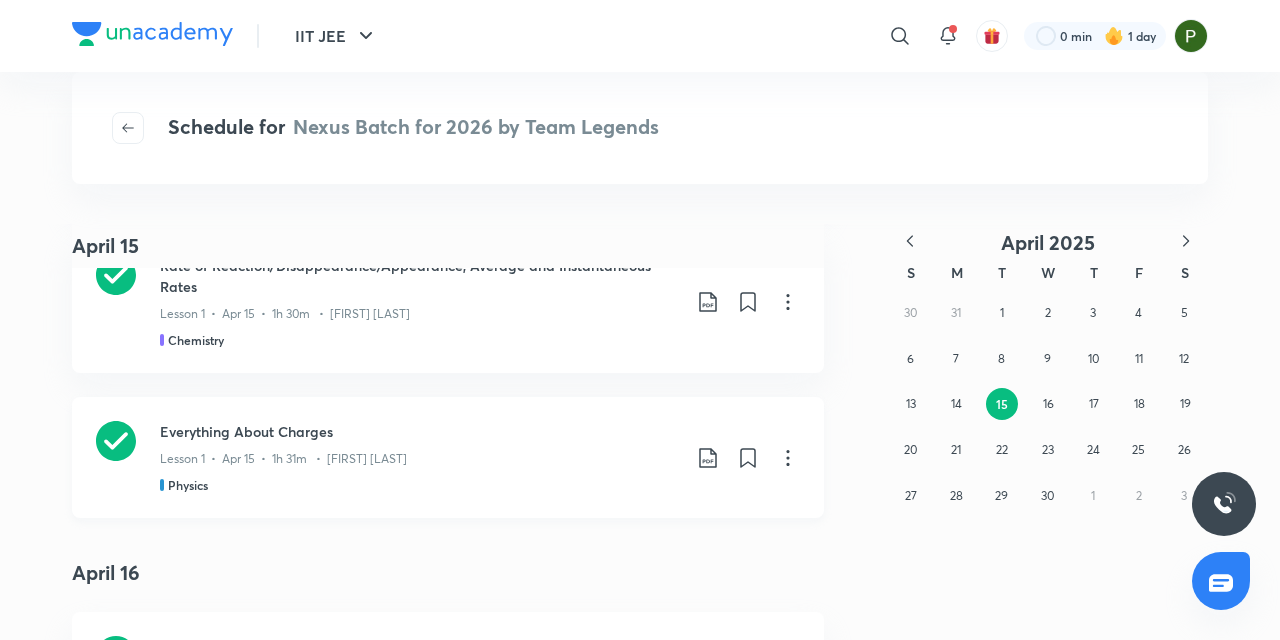 click on "Everything About Charges Lesson 1  •  Apr 15  •  1h 31m   •  Pankaj Singh Physics" at bounding box center (448, 457) 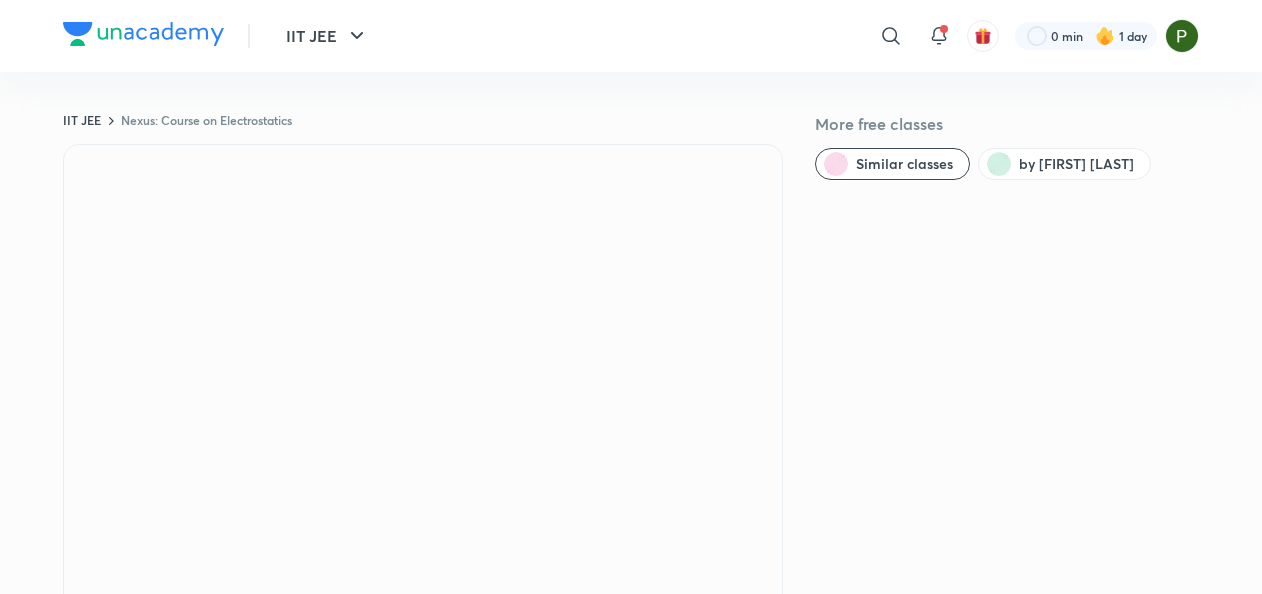 scroll, scrollTop: 0, scrollLeft: 0, axis: both 